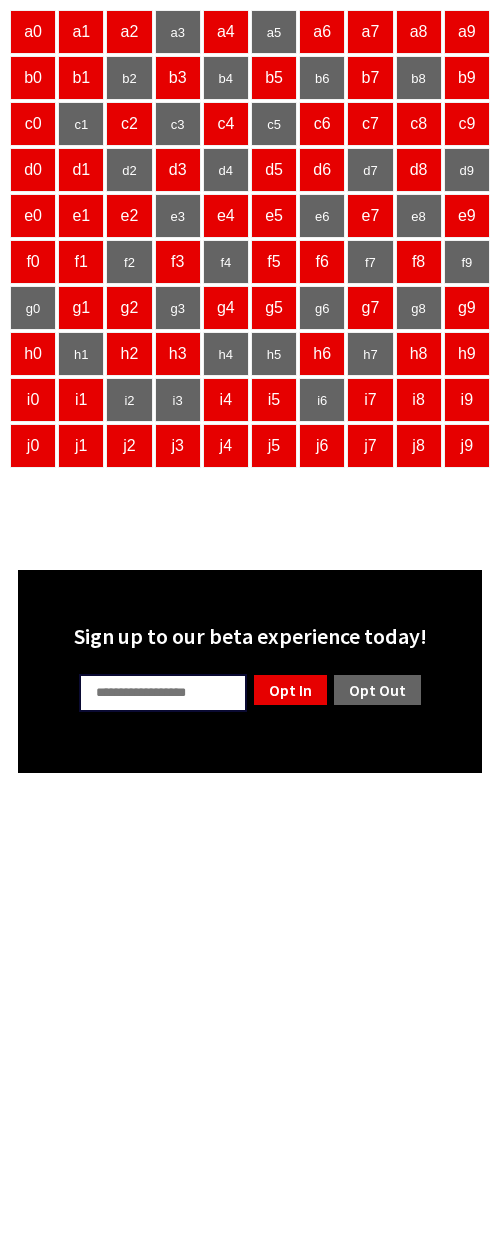scroll, scrollTop: 0, scrollLeft: 0, axis: both 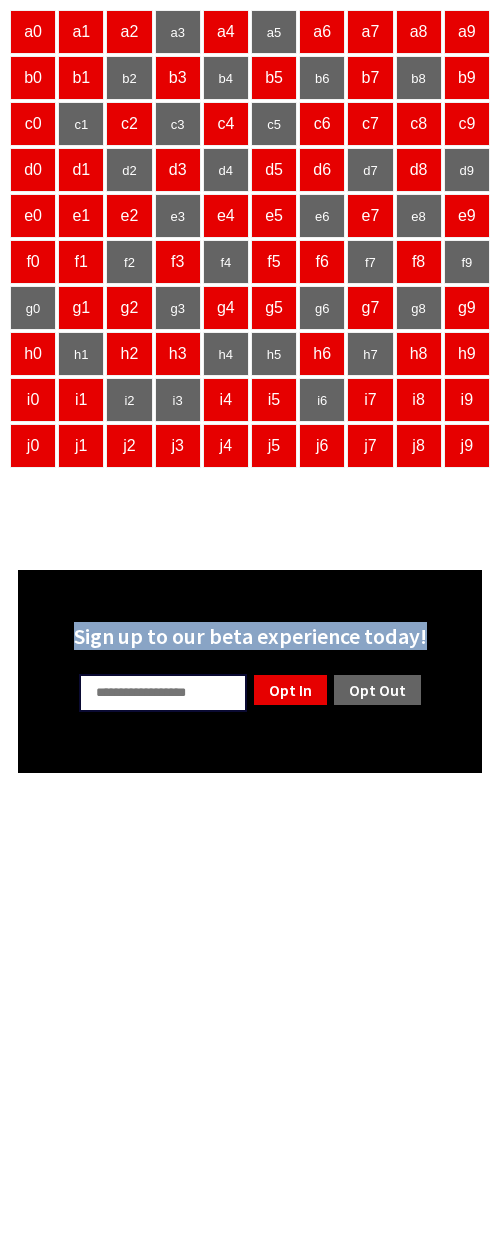 drag, startPoint x: 73, startPoint y: 634, endPoint x: 436, endPoint y: 633, distance: 363.00137 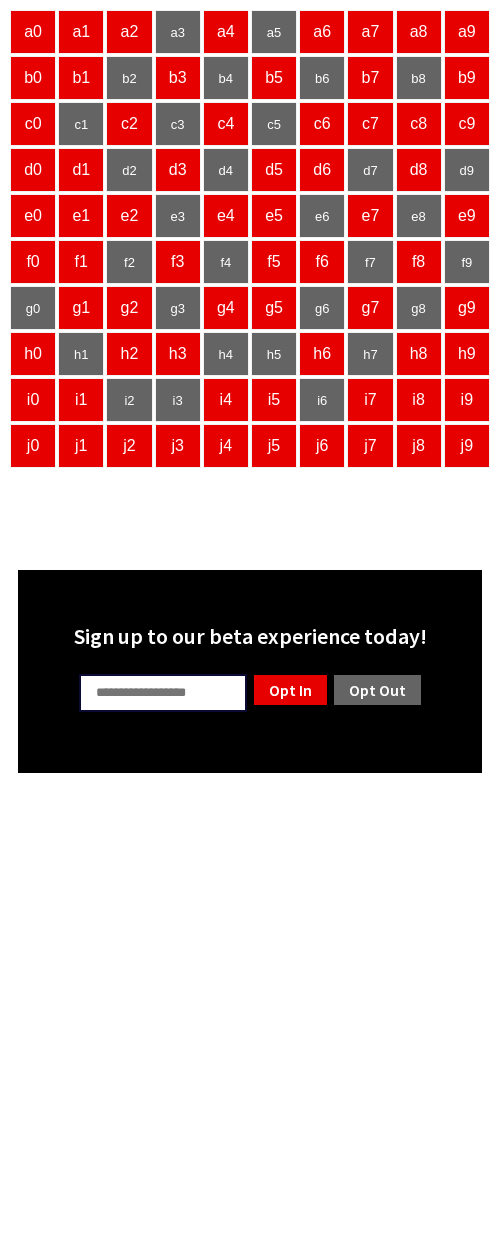 click at bounding box center (163, 693) 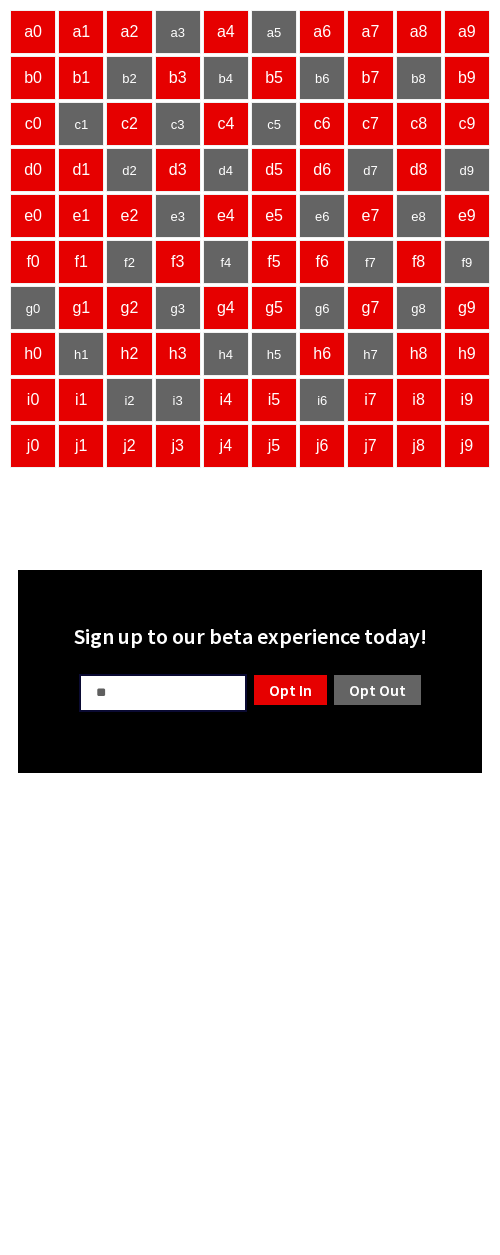 type on "**" 